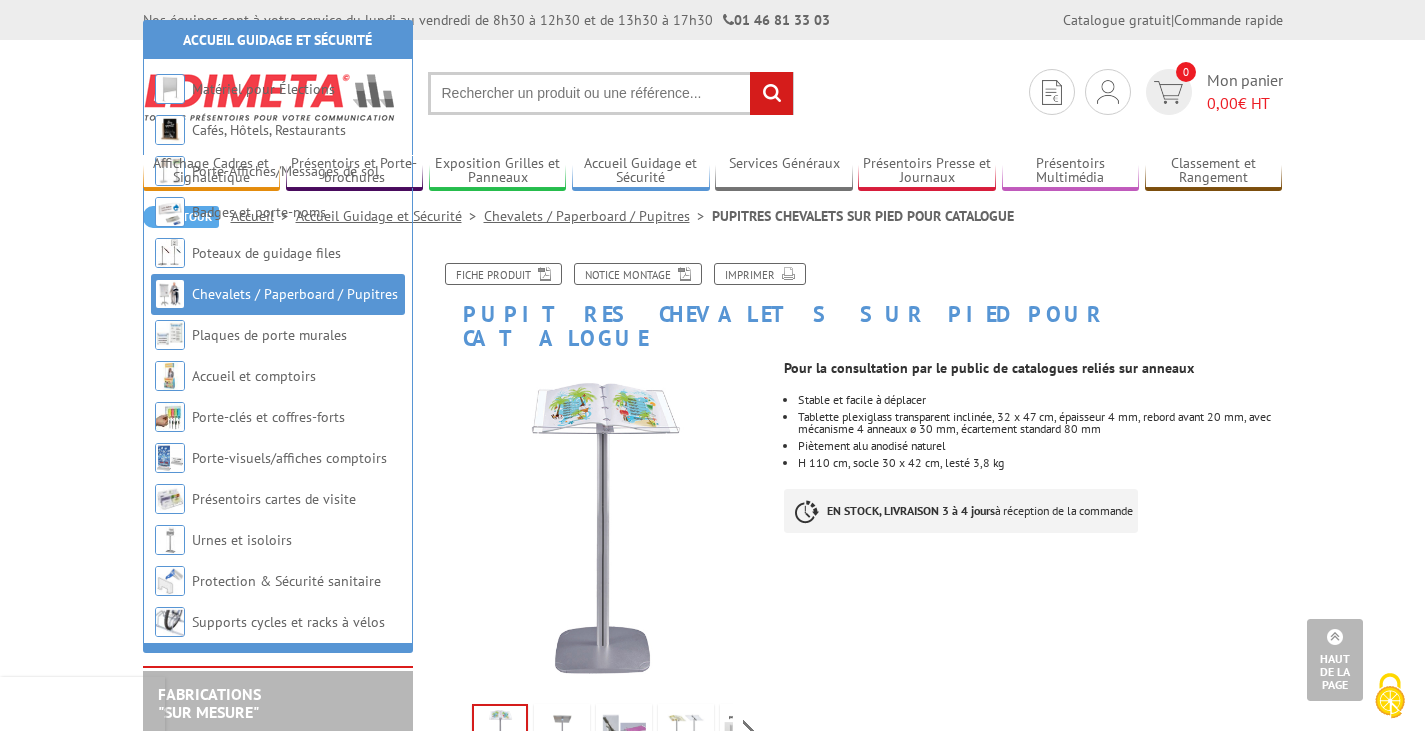 scroll, scrollTop: 819, scrollLeft: 0, axis: vertical 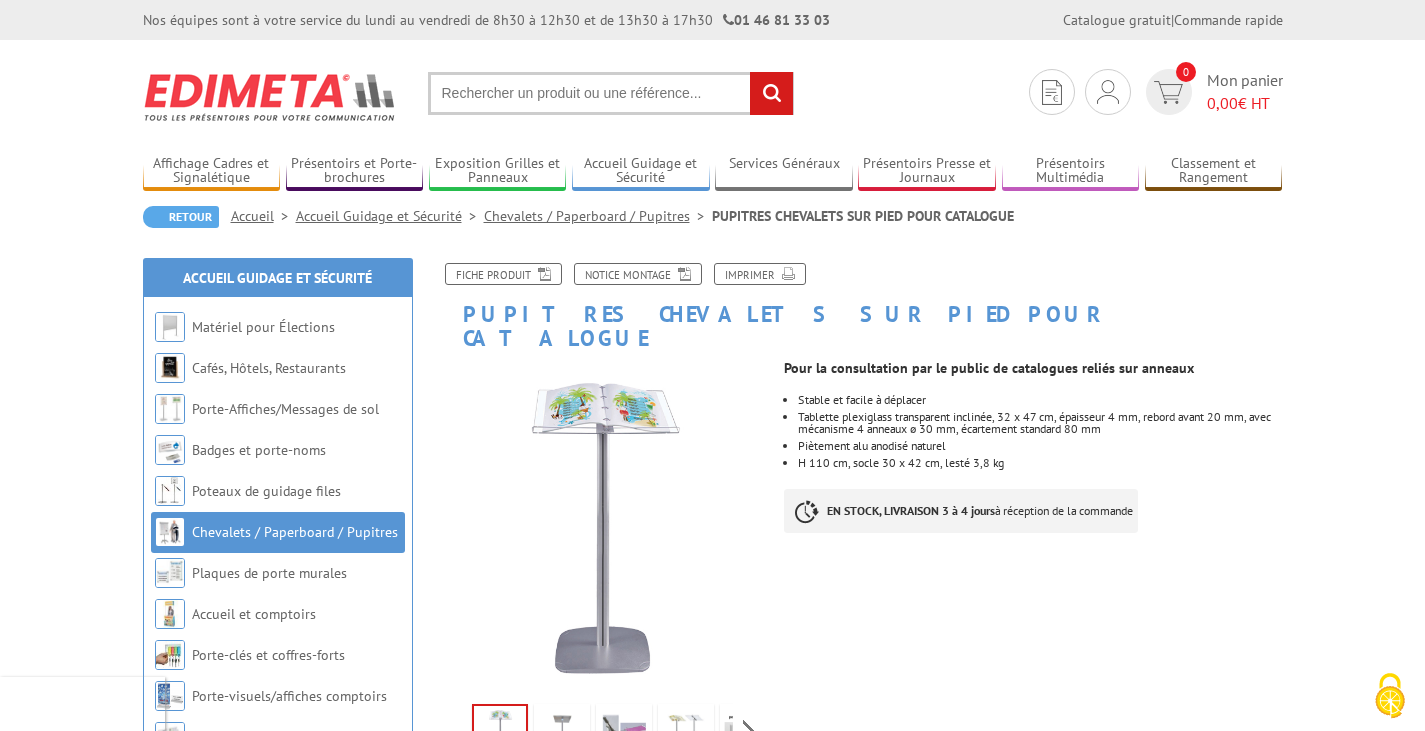 click at bounding box center [611, 93] 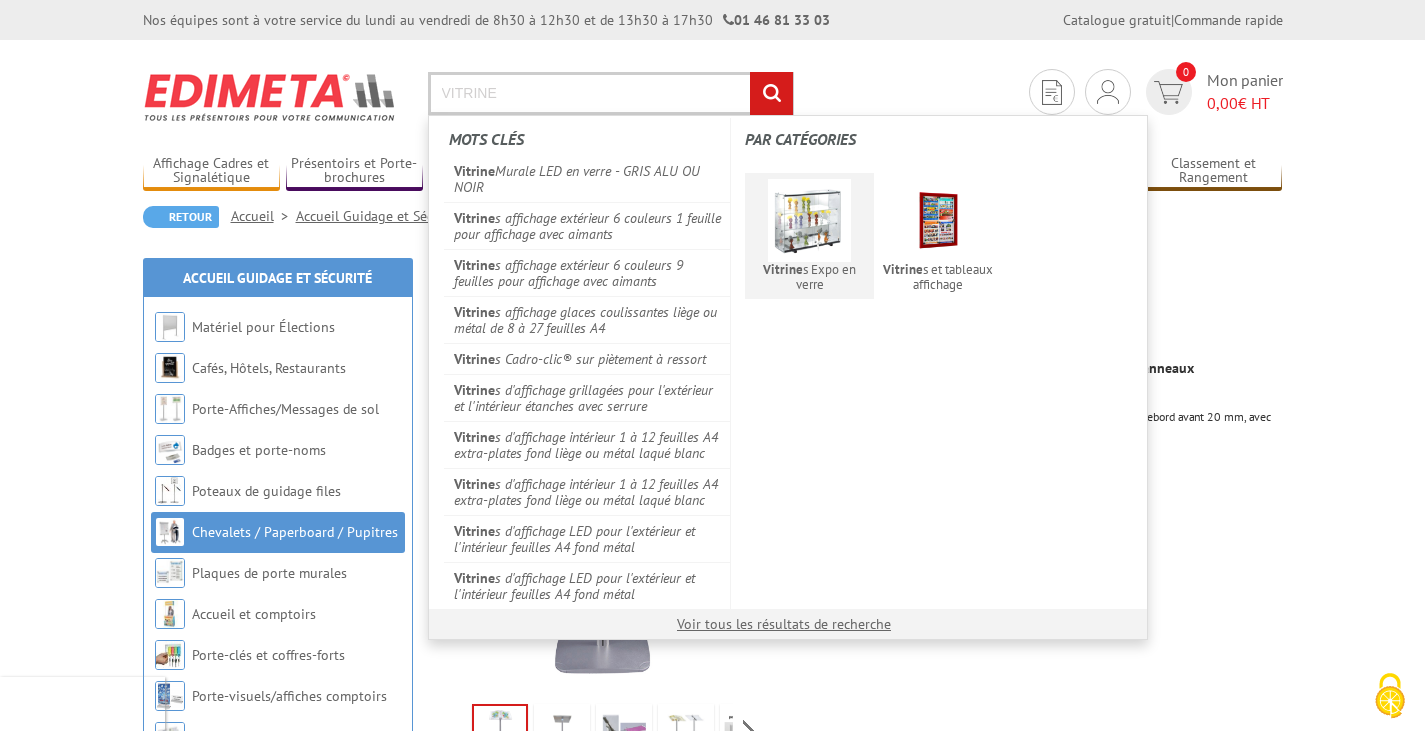 type on "VITRINE" 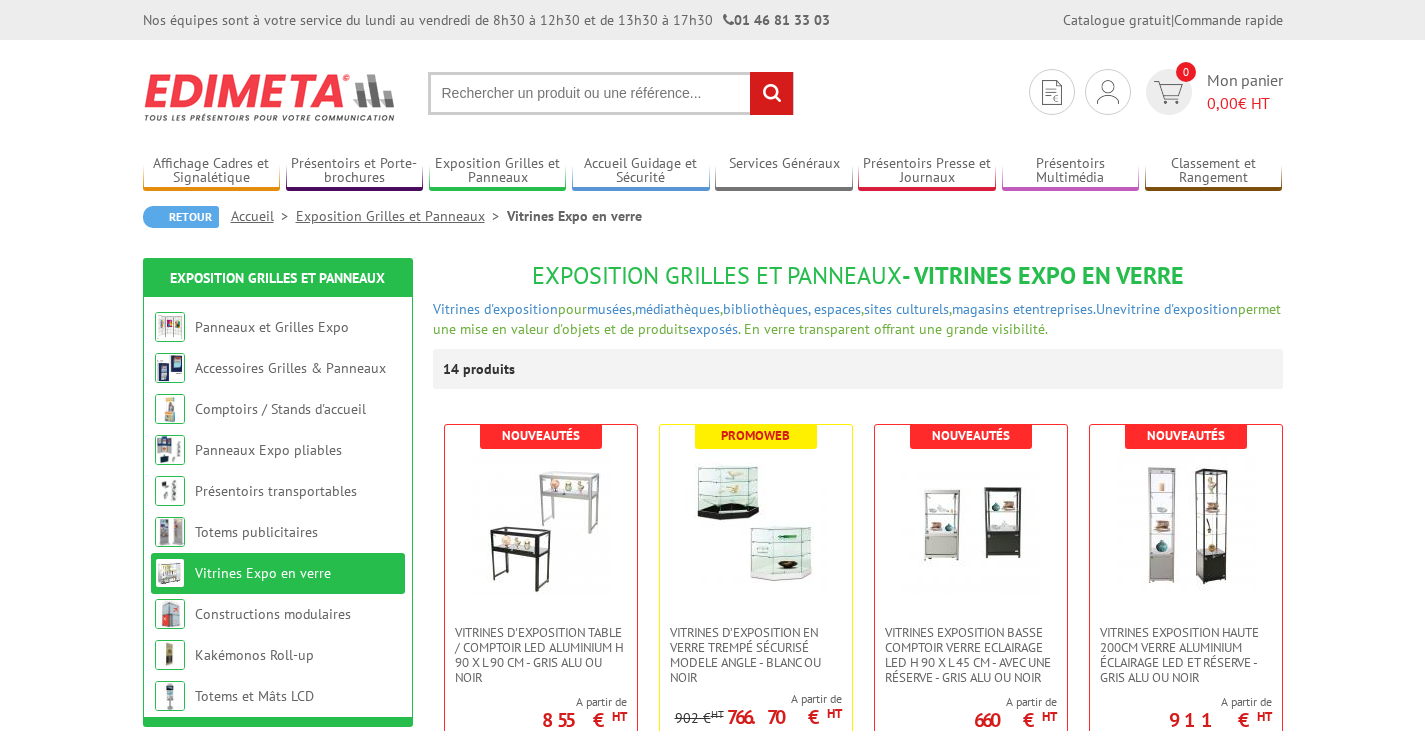 scroll, scrollTop: 0, scrollLeft: 0, axis: both 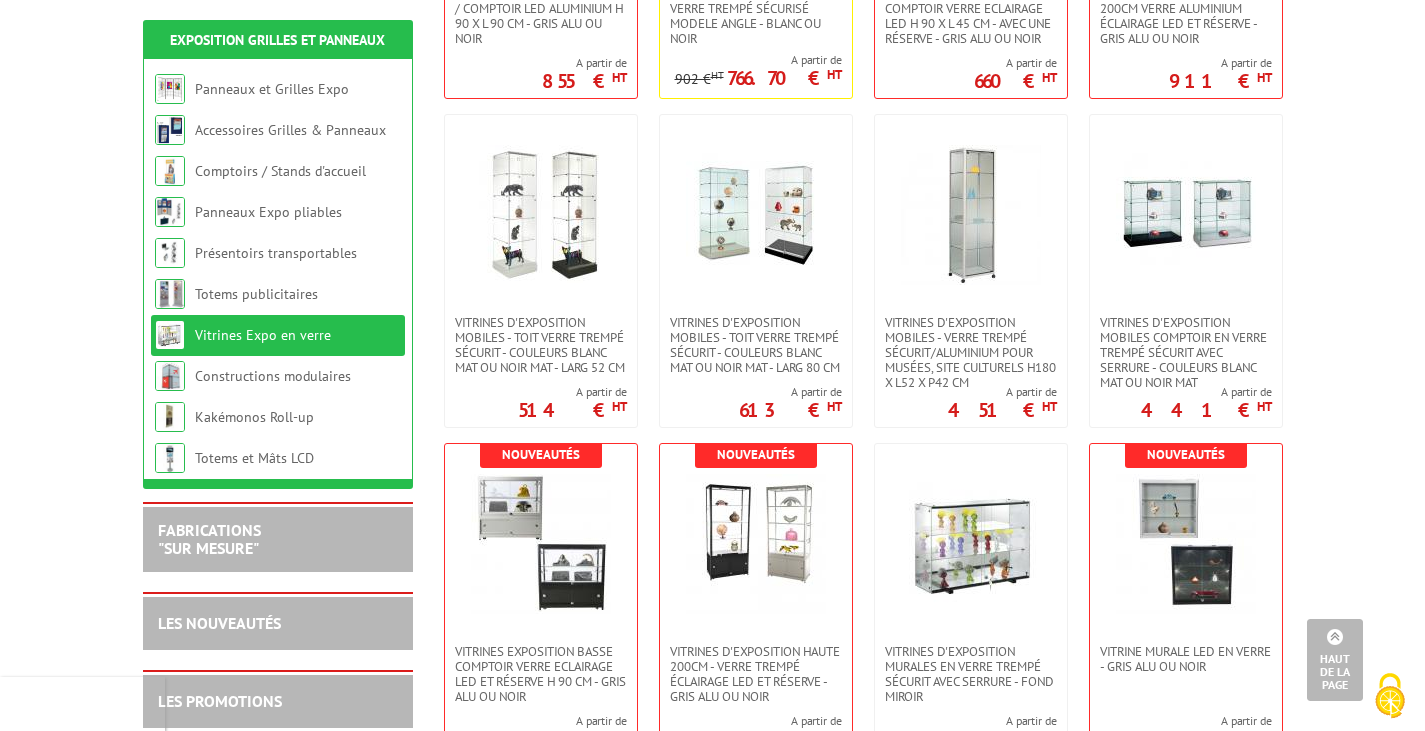drag, startPoint x: 1436, startPoint y: 224, endPoint x: 1432, endPoint y: 377, distance: 153.05228 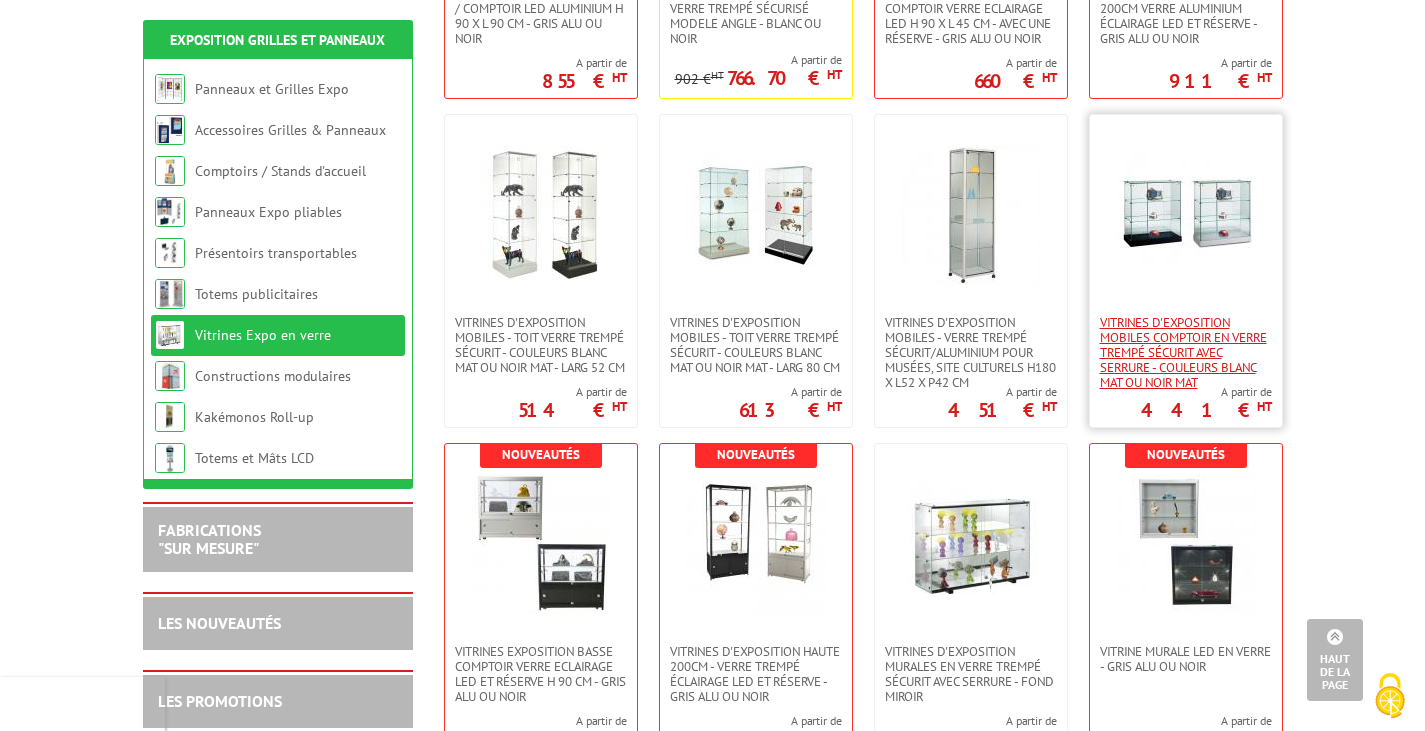 click on "Vitrines d'exposition mobiles comptoir en verre trempé sécurit avec serrure - couleurs blanc mat ou noir mat" at bounding box center (1186, 352) 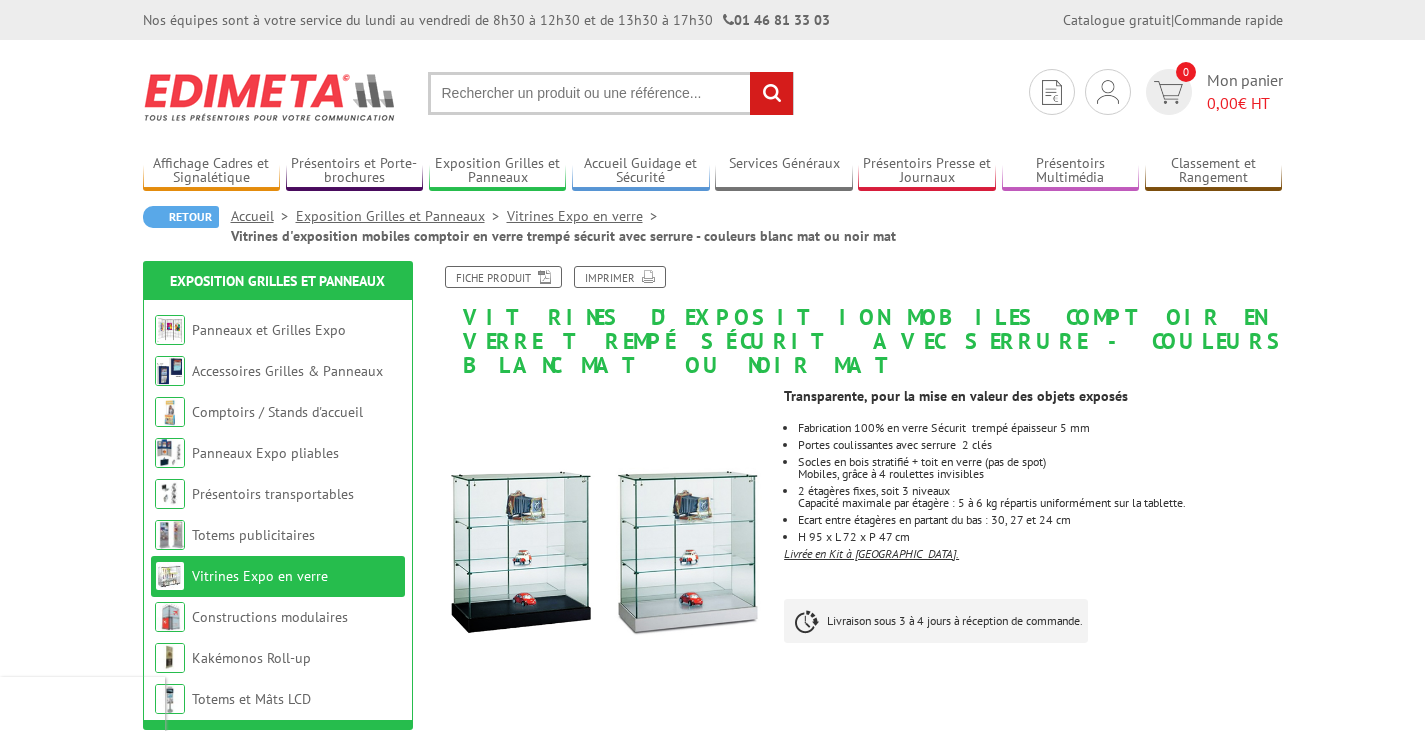 scroll, scrollTop: 0, scrollLeft: 0, axis: both 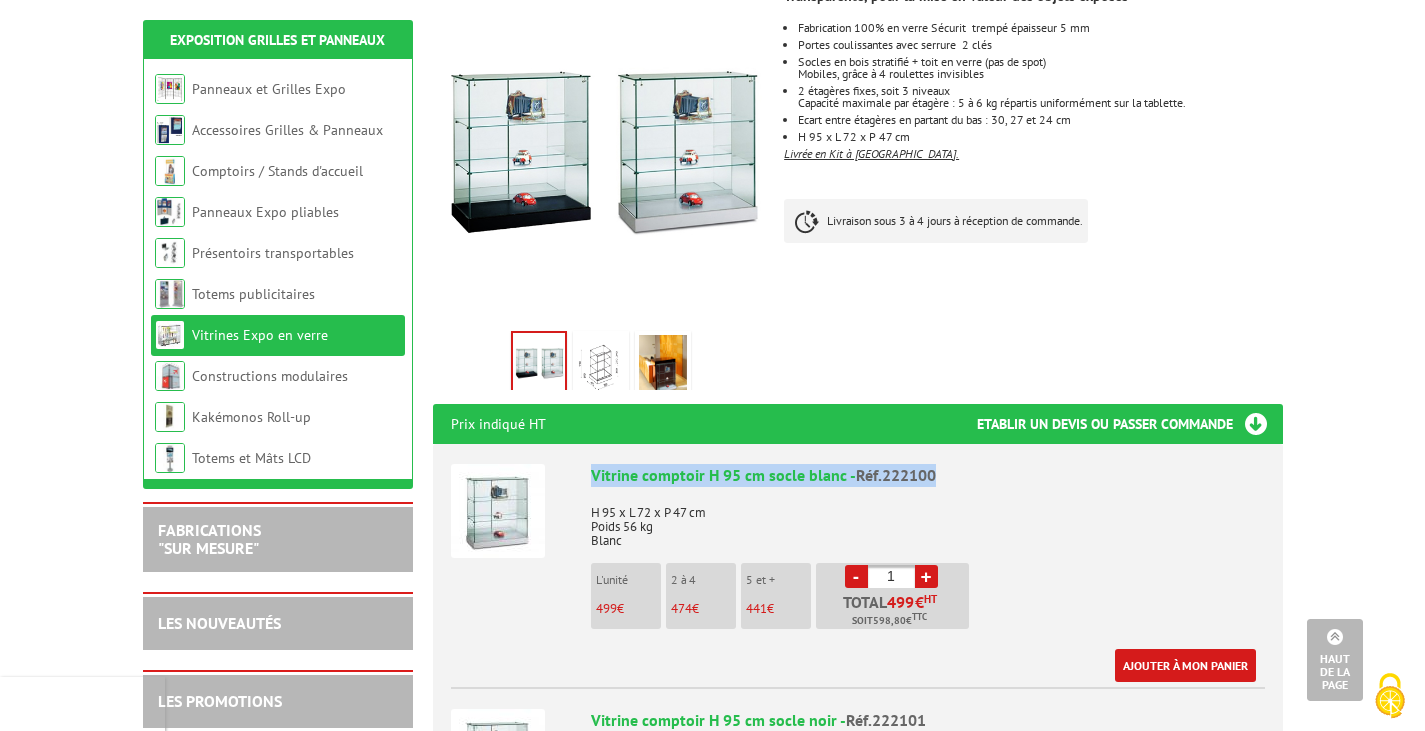 drag, startPoint x: 592, startPoint y: 450, endPoint x: 955, endPoint y: 457, distance: 363.06747 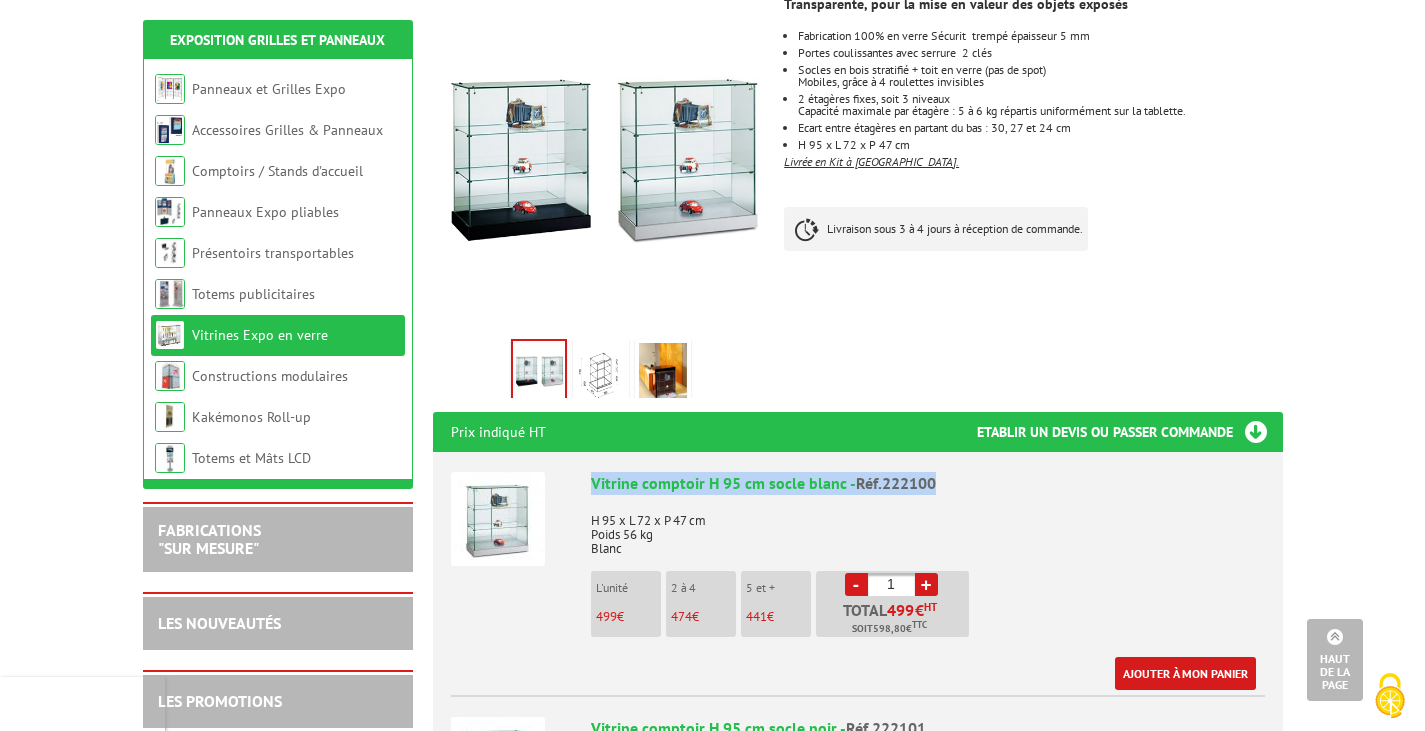 scroll, scrollTop: 300, scrollLeft: 0, axis: vertical 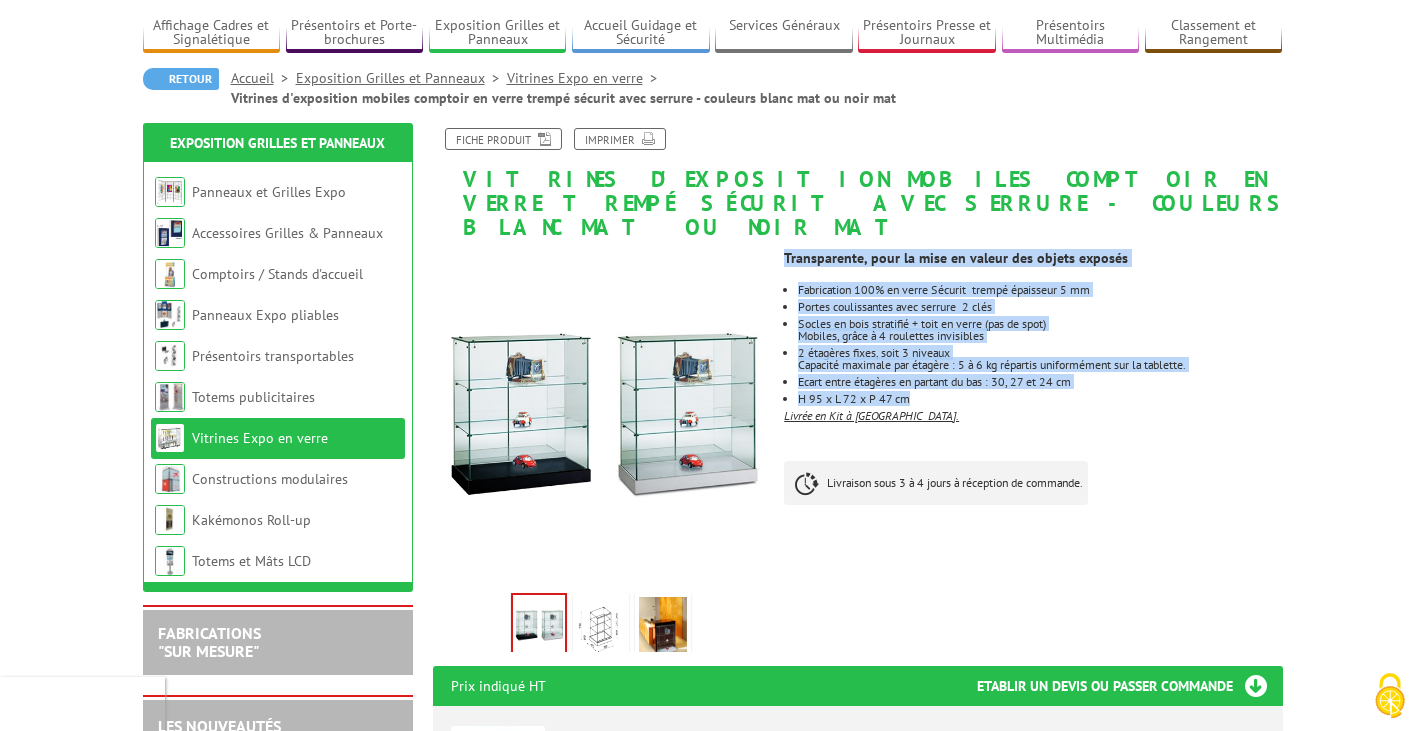 drag, startPoint x: 785, startPoint y: 233, endPoint x: 931, endPoint y: 371, distance: 200.89798 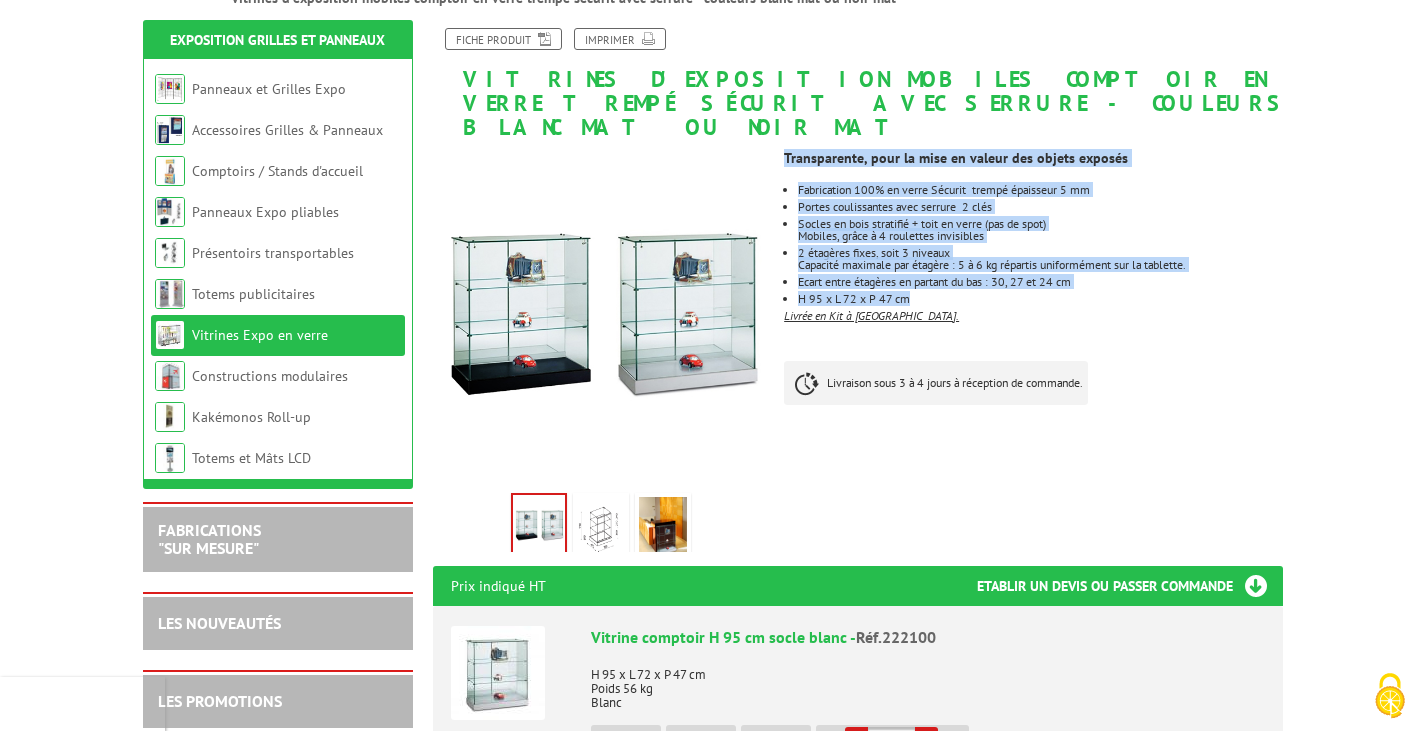 scroll, scrollTop: 438, scrollLeft: 0, axis: vertical 